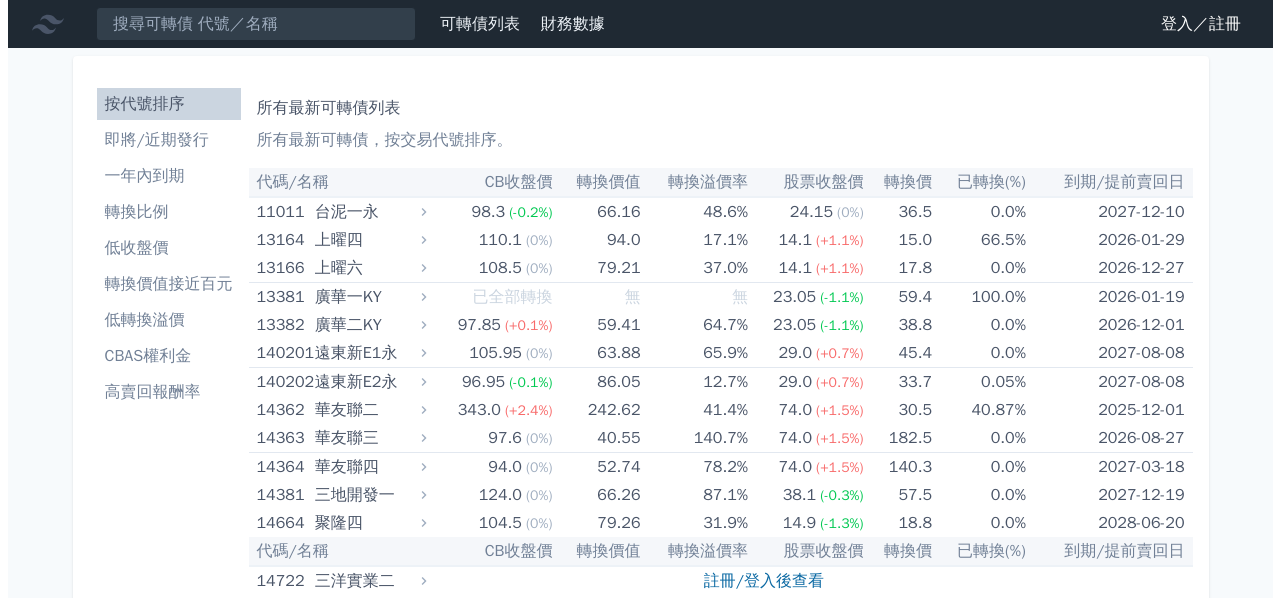 scroll, scrollTop: 0, scrollLeft: 0, axis: both 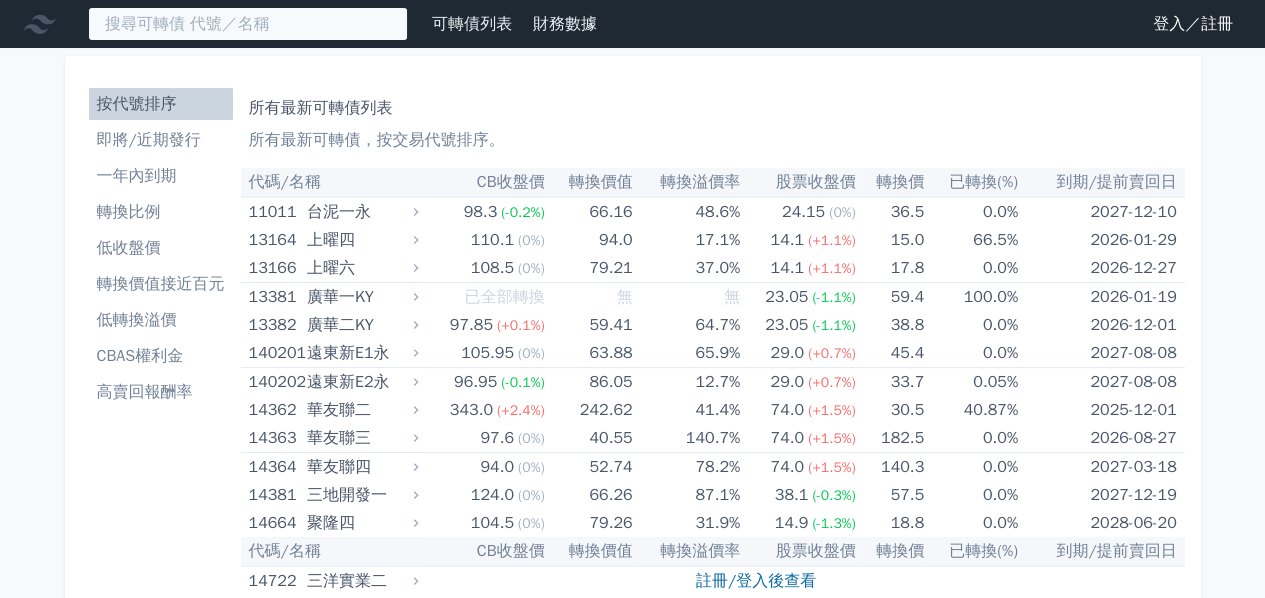 click at bounding box center (248, 24) 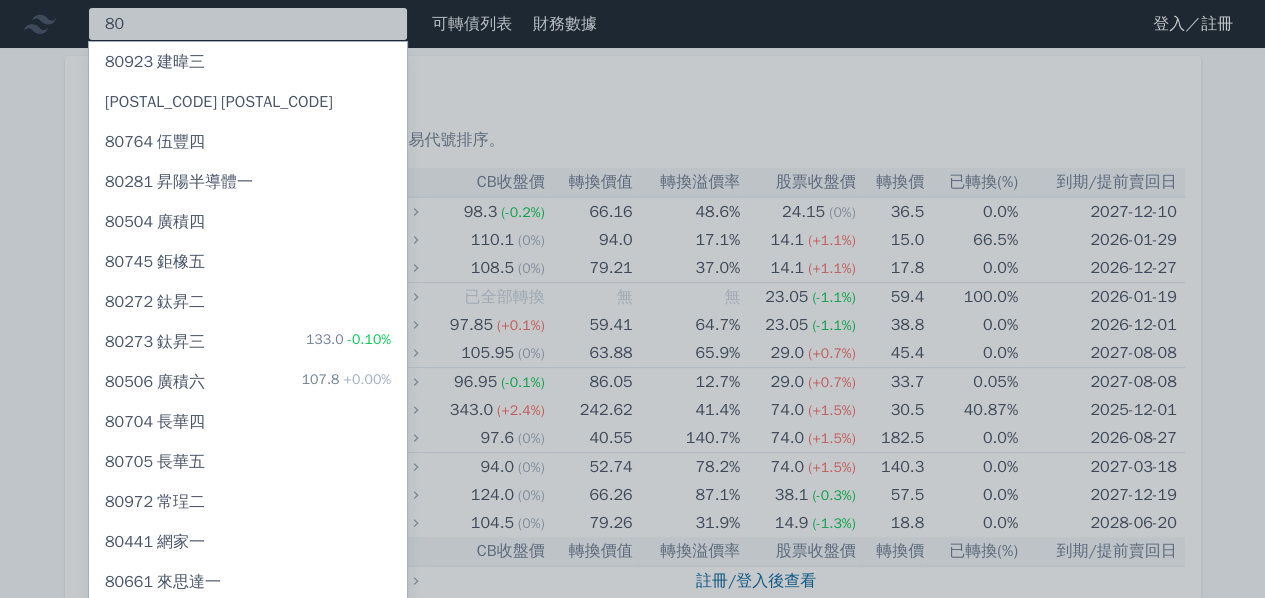 type on "80" 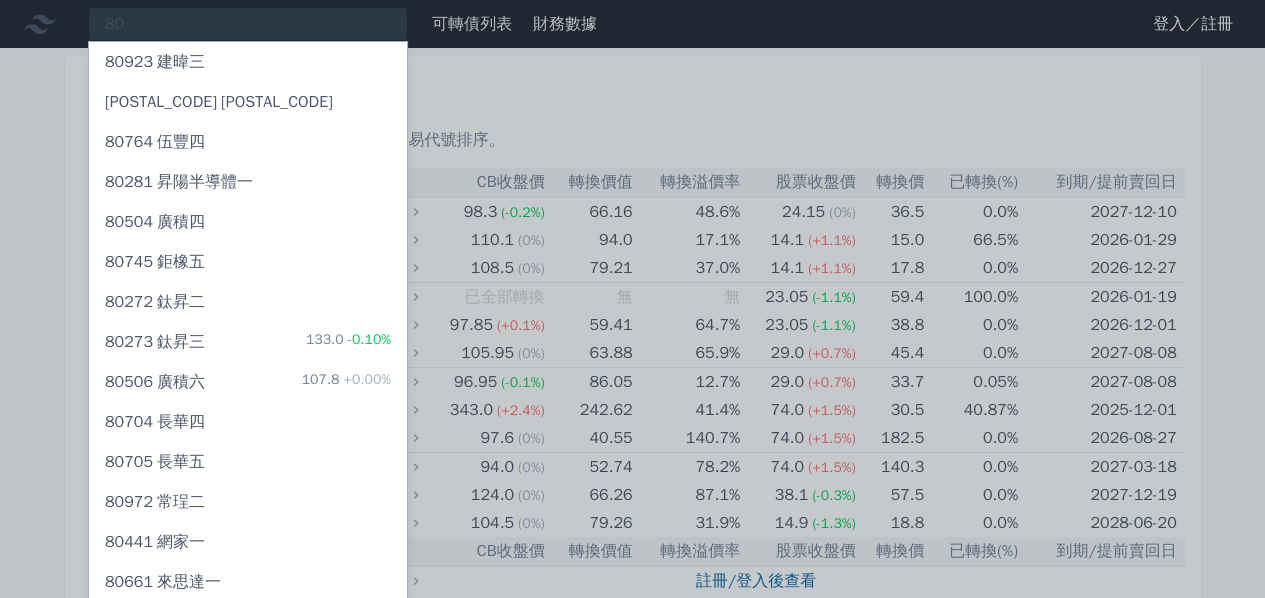 click at bounding box center [632, 299] 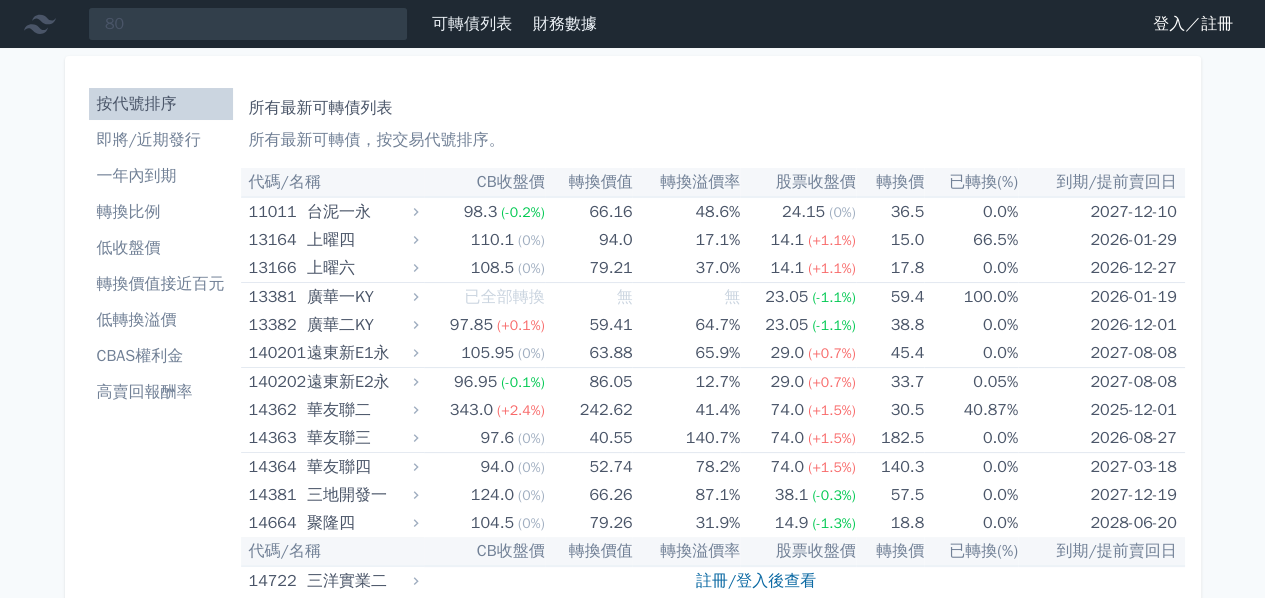 click on "低轉換溢價" at bounding box center [161, 320] 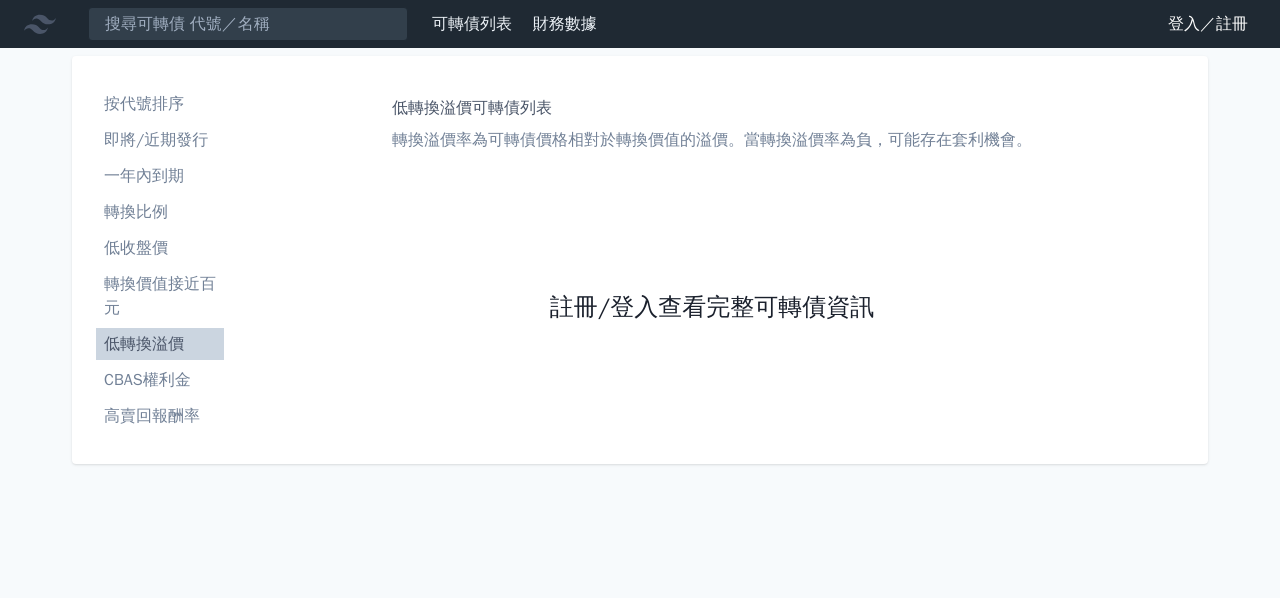 click on "註冊/登入查看完整可轉債資訊" at bounding box center (712, 308) 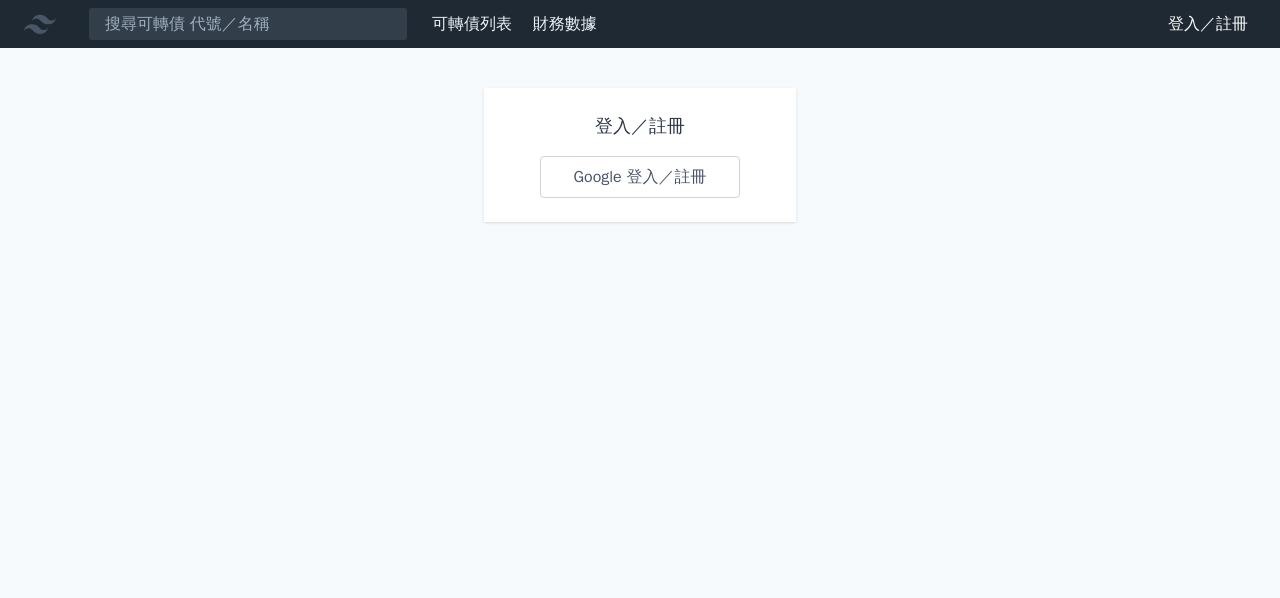 click on "Google 登入／註冊" at bounding box center [639, 177] 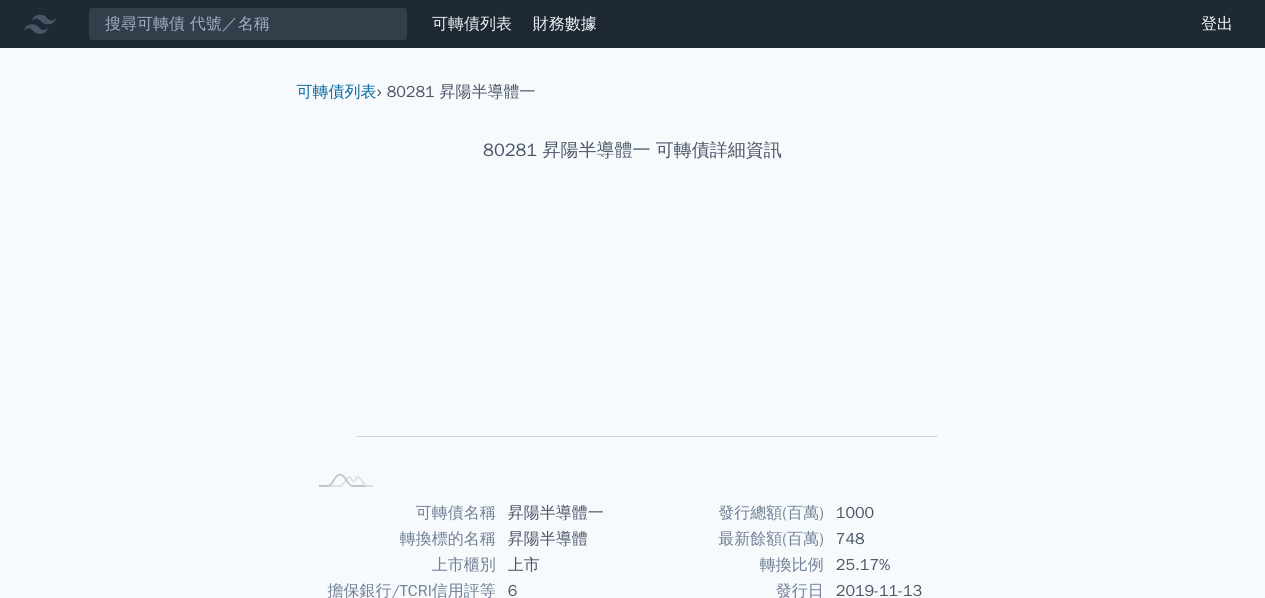 scroll, scrollTop: 0, scrollLeft: 0, axis: both 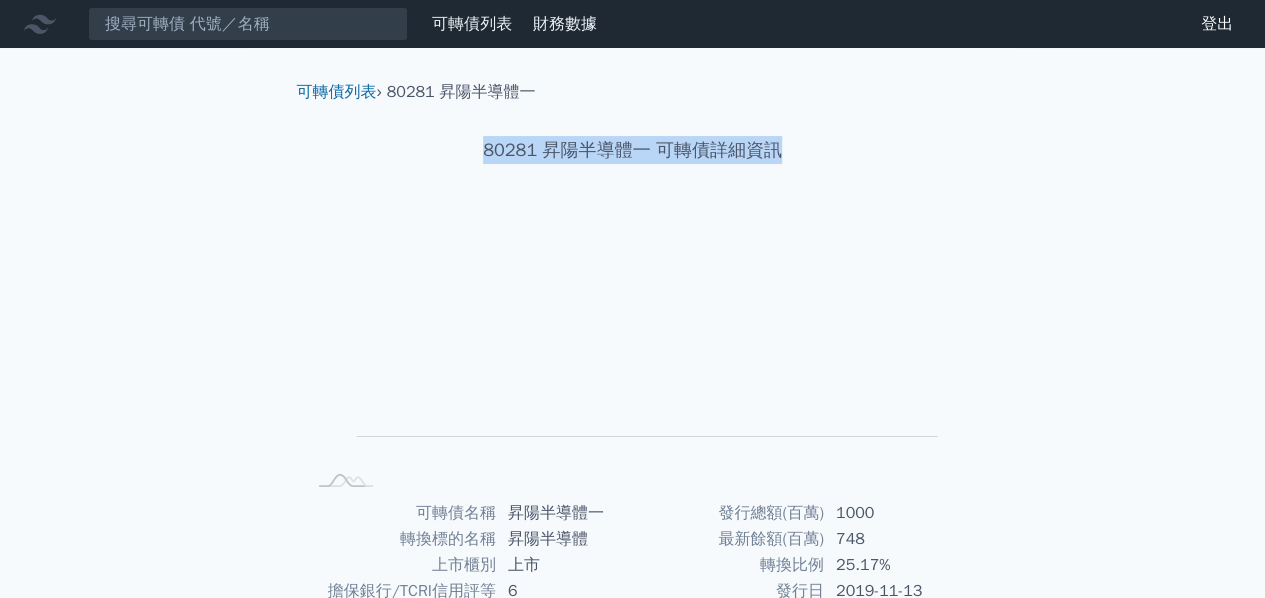 drag, startPoint x: 486, startPoint y: 147, endPoint x: 816, endPoint y: 143, distance: 330.02423 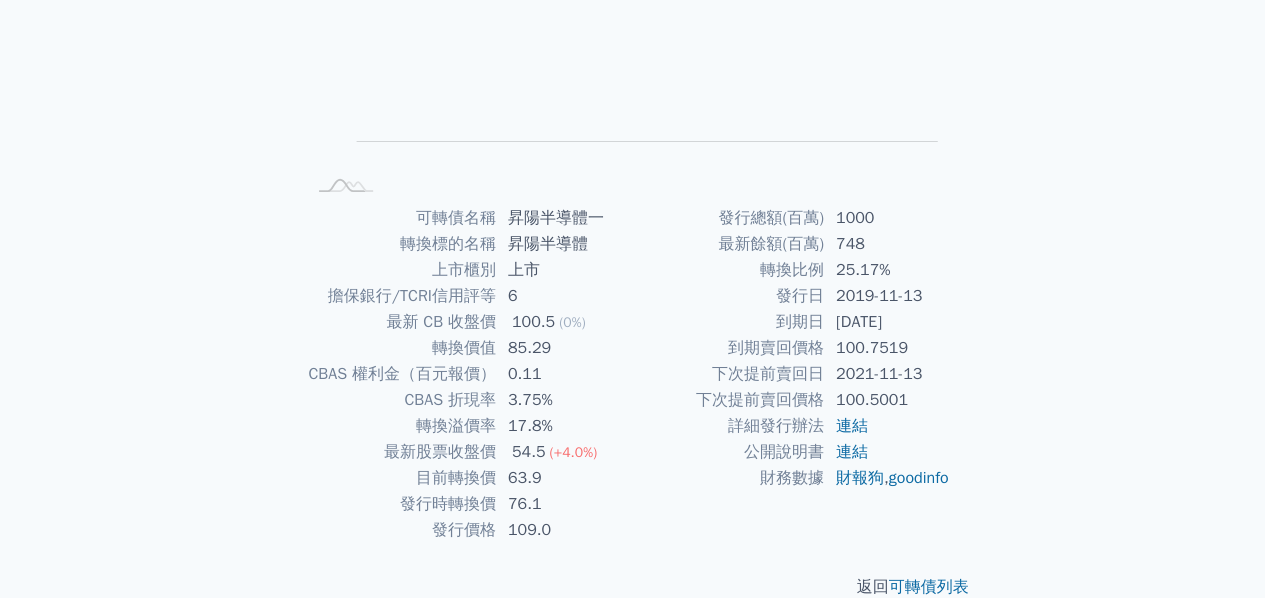 scroll, scrollTop: 303, scrollLeft: 0, axis: vertical 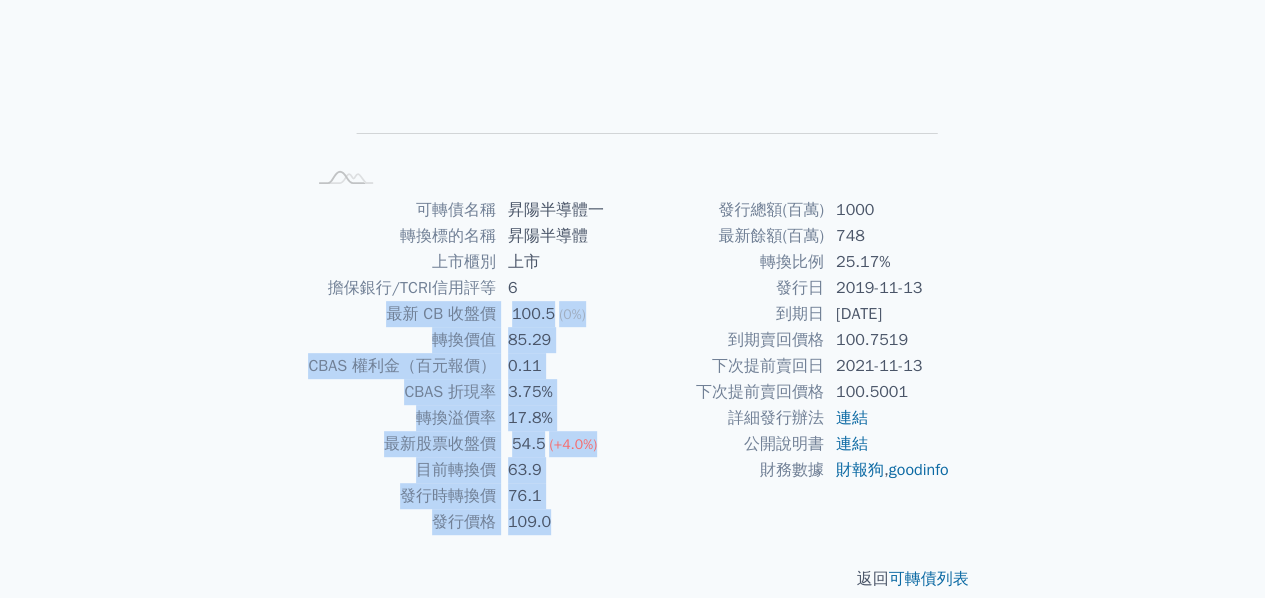 drag, startPoint x: 390, startPoint y: 315, endPoint x: 565, endPoint y: 509, distance: 261.26807 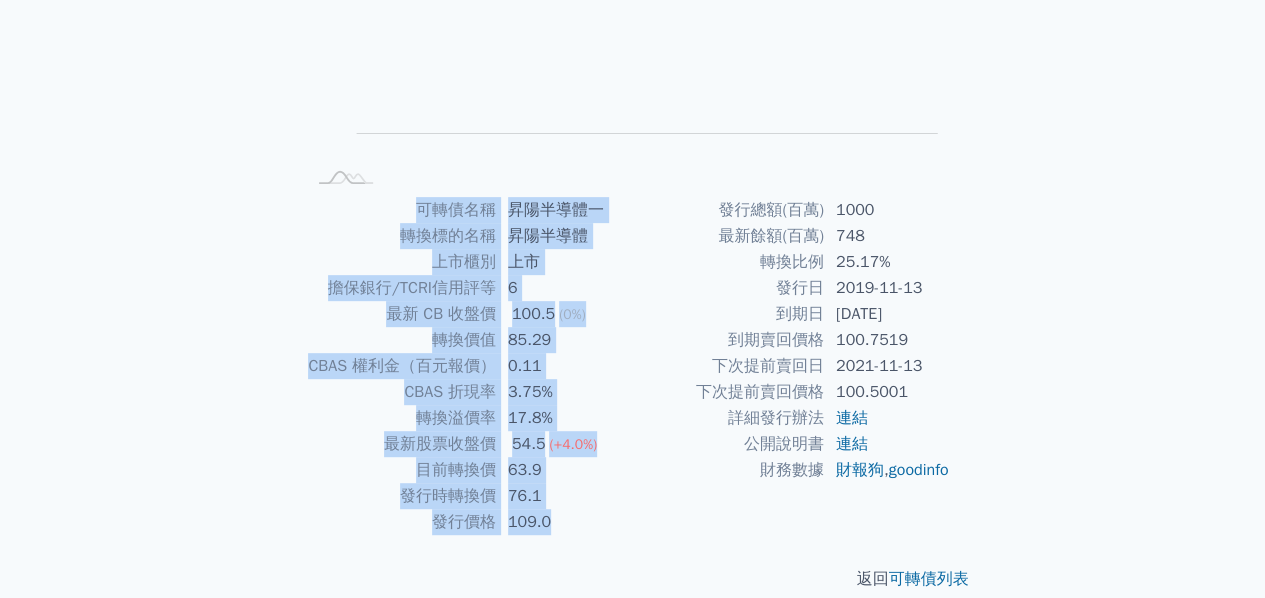 drag, startPoint x: 565, startPoint y: 509, endPoint x: 410, endPoint y: 217, distance: 330.58887 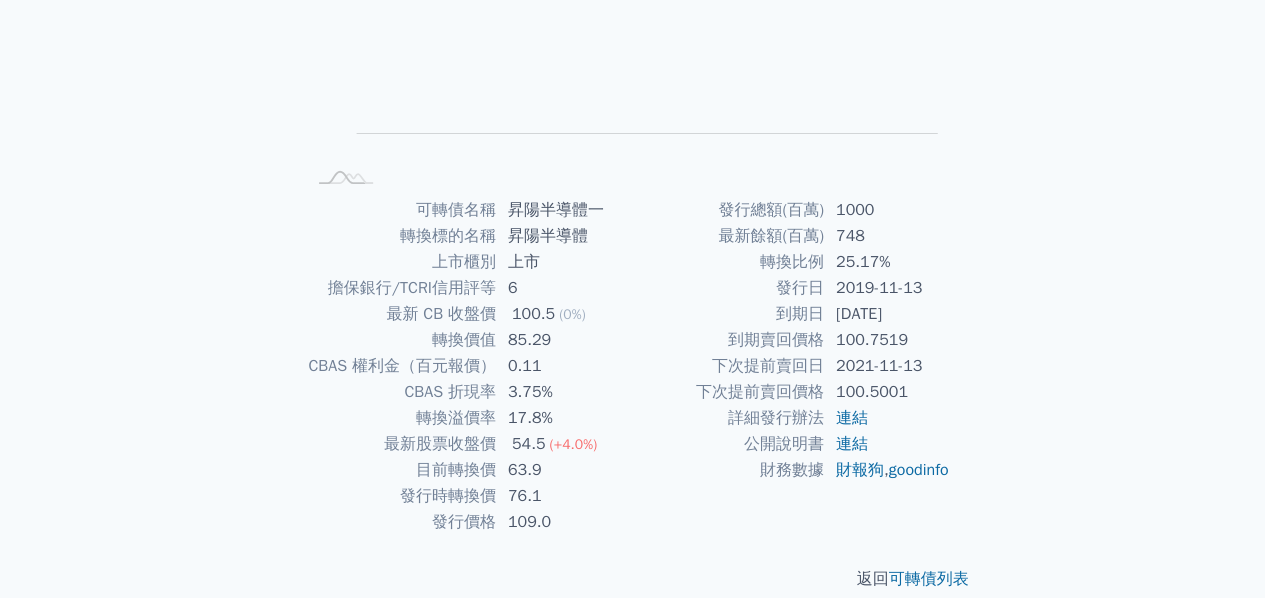 click on "到期賣回價格" at bounding box center [728, 340] 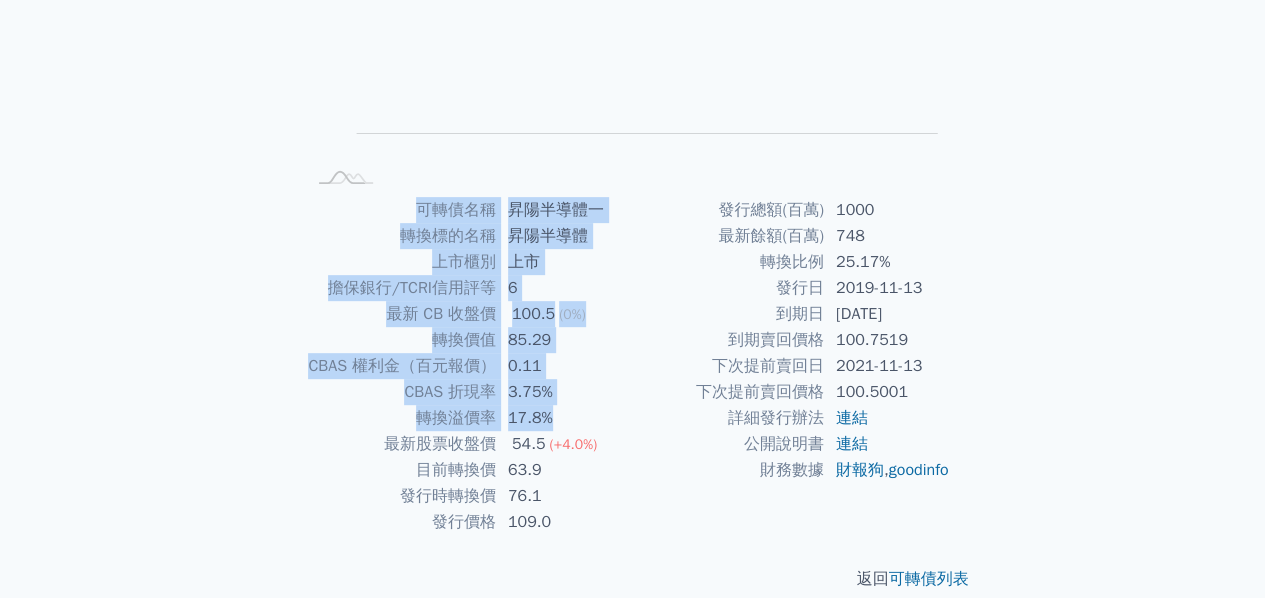 drag, startPoint x: 546, startPoint y: 420, endPoint x: 410, endPoint y: 218, distance: 243.51591 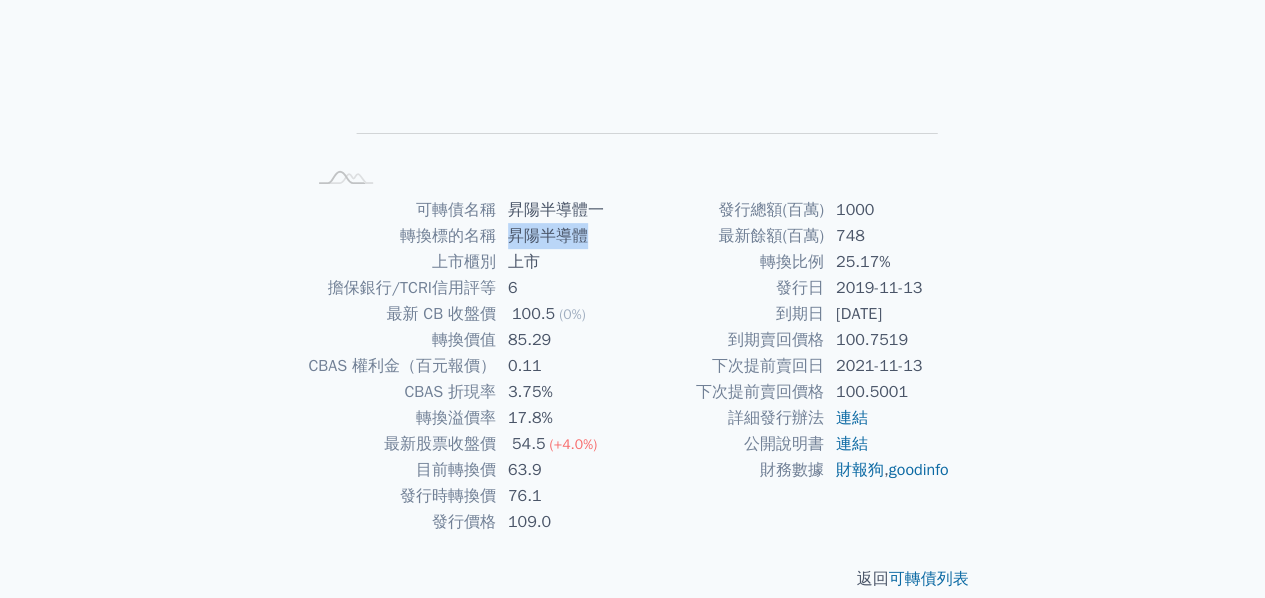 drag, startPoint x: 509, startPoint y: 242, endPoint x: 610, endPoint y: 232, distance: 101.49384 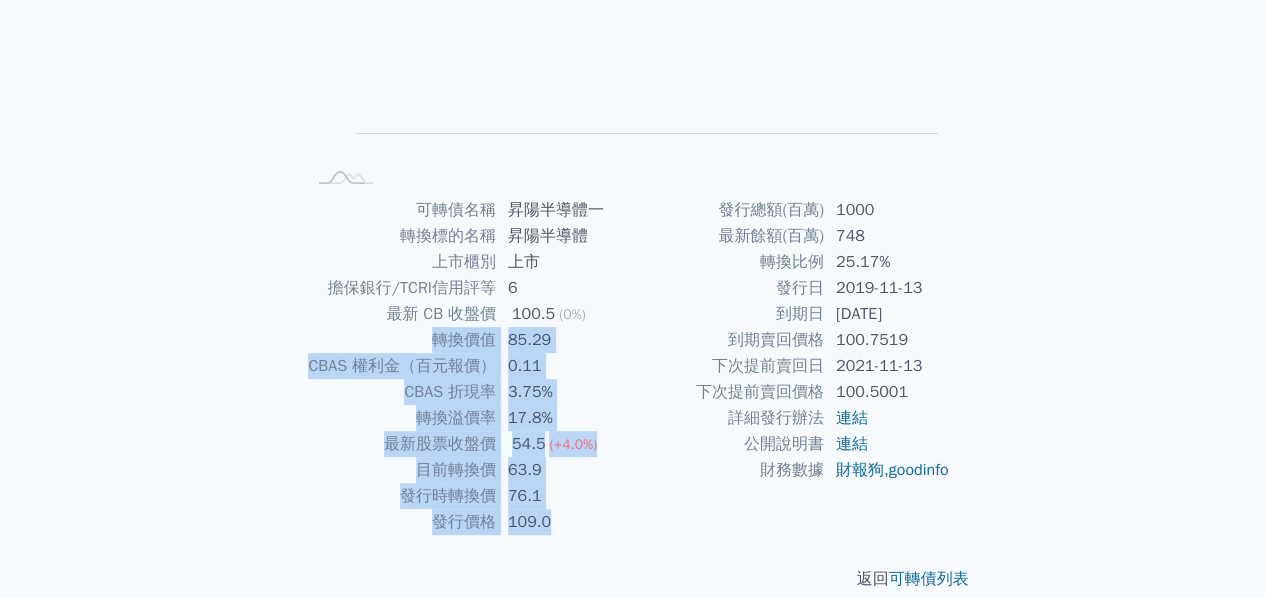 drag, startPoint x: 436, startPoint y: 343, endPoint x: 556, endPoint y: 514, distance: 208.90428 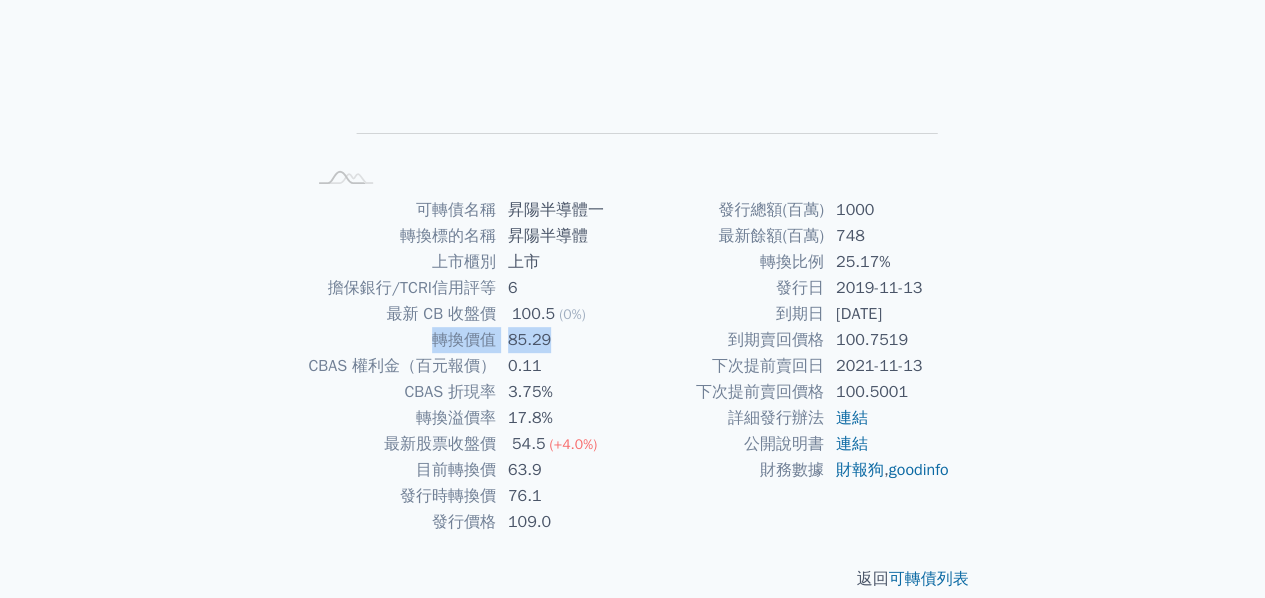 drag, startPoint x: 427, startPoint y: 345, endPoint x: 571, endPoint y: 339, distance: 144.12494 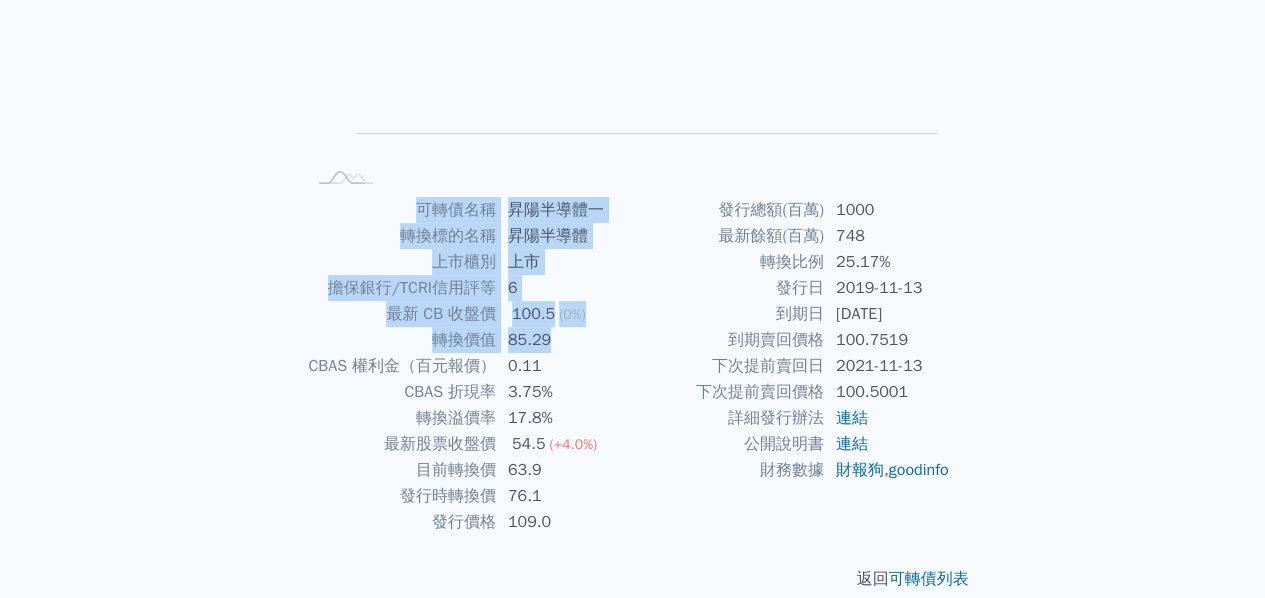 drag, startPoint x: 571, startPoint y: 339, endPoint x: 414, endPoint y: 202, distance: 208.36986 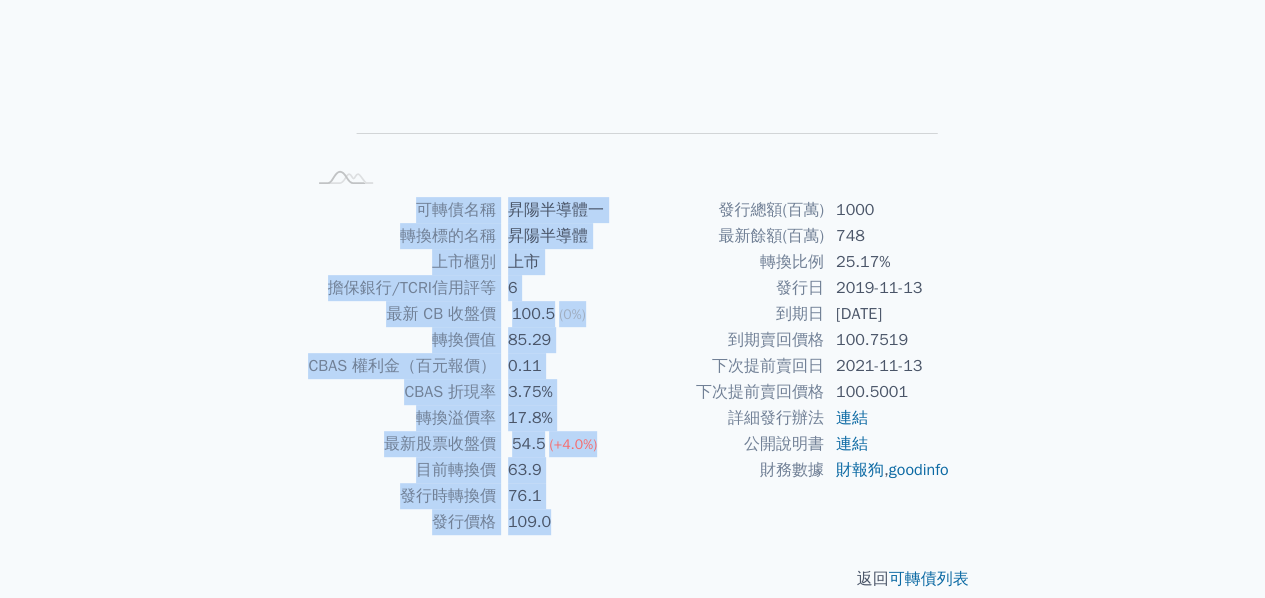 drag, startPoint x: 414, startPoint y: 202, endPoint x: 550, endPoint y: 523, distance: 348.62158 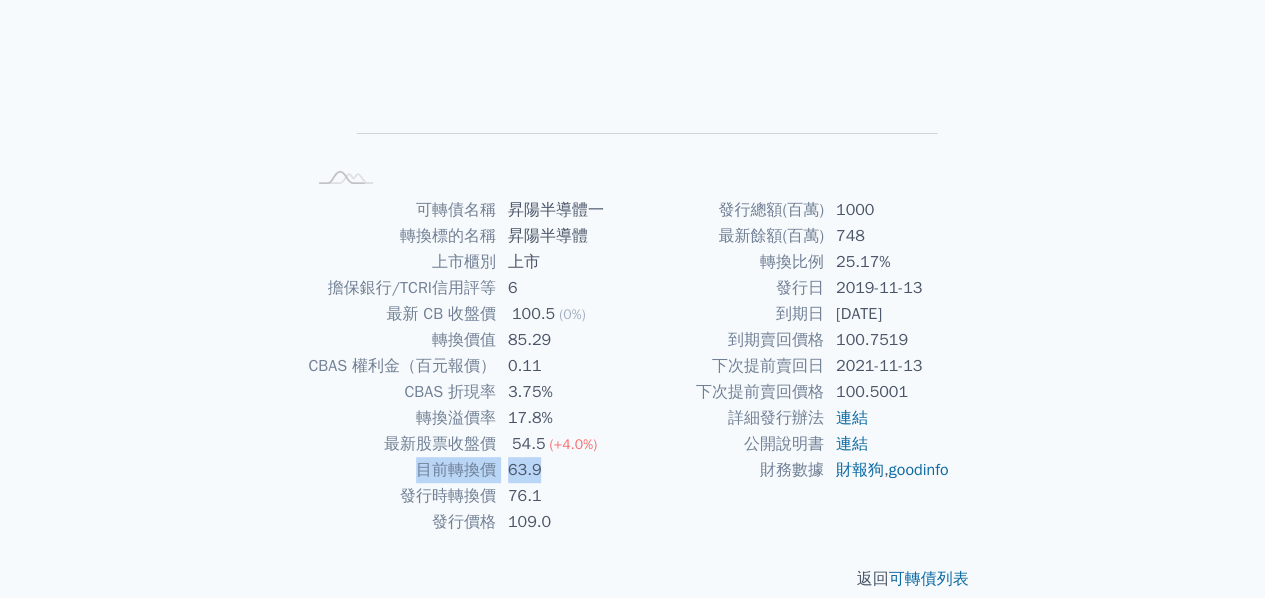 drag, startPoint x: 420, startPoint y: 468, endPoint x: 535, endPoint y: 469, distance: 115.00435 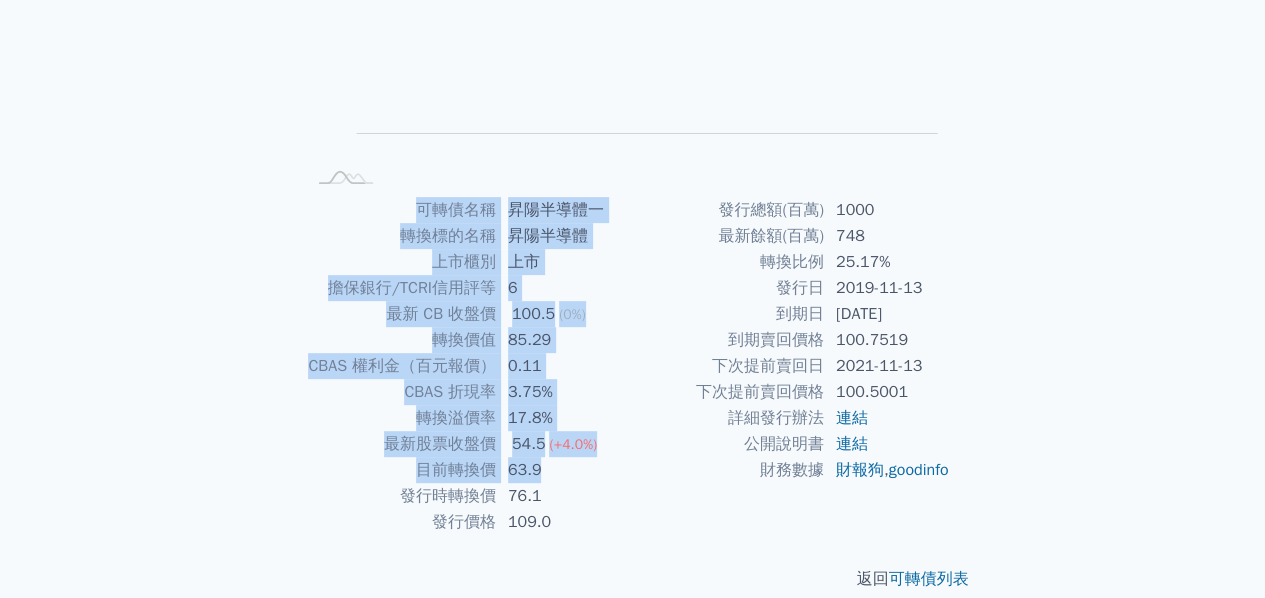 drag, startPoint x: 535, startPoint y: 469, endPoint x: 415, endPoint y: 208, distance: 287.26468 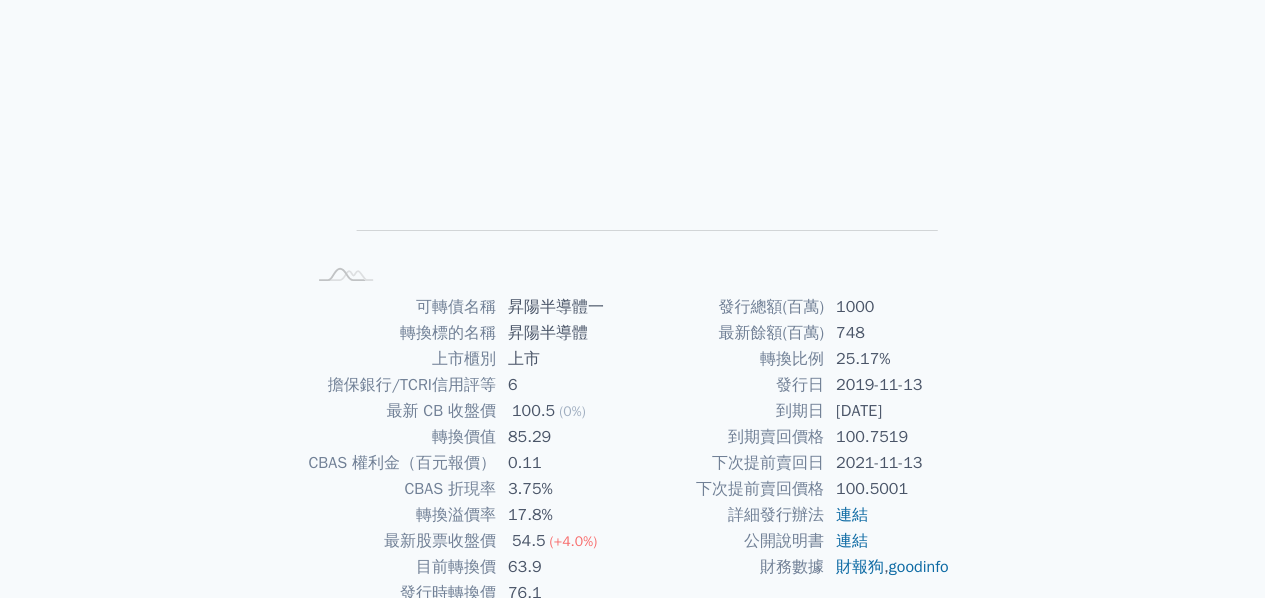 scroll, scrollTop: 0, scrollLeft: 0, axis: both 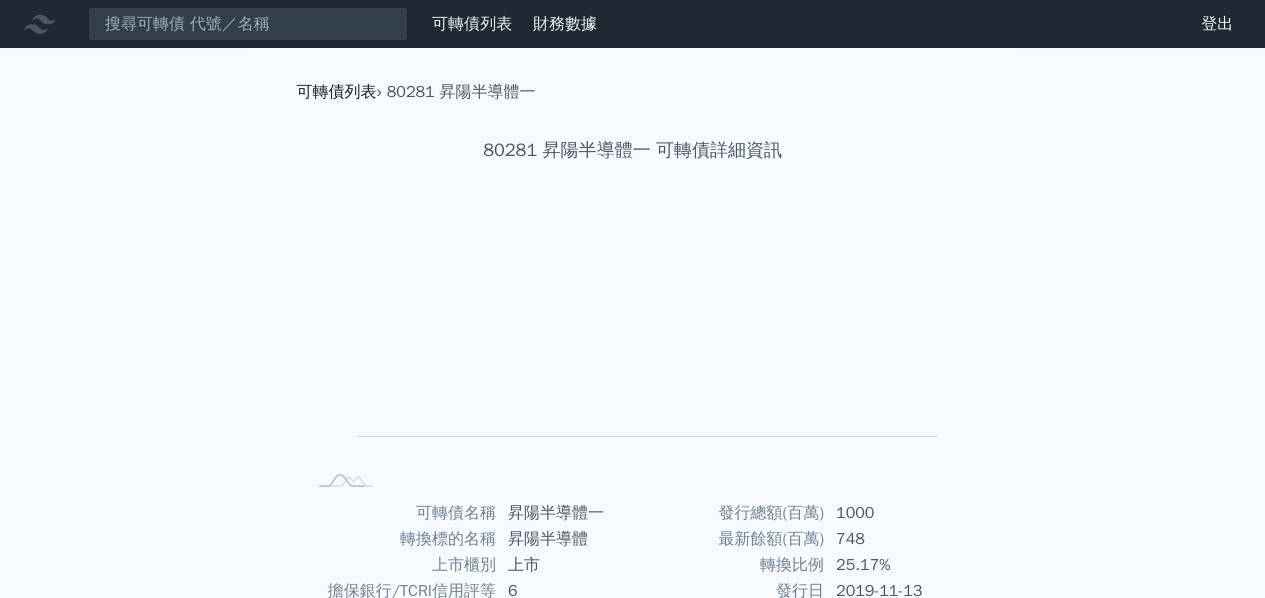 click on "可轉債列表" at bounding box center (337, 92) 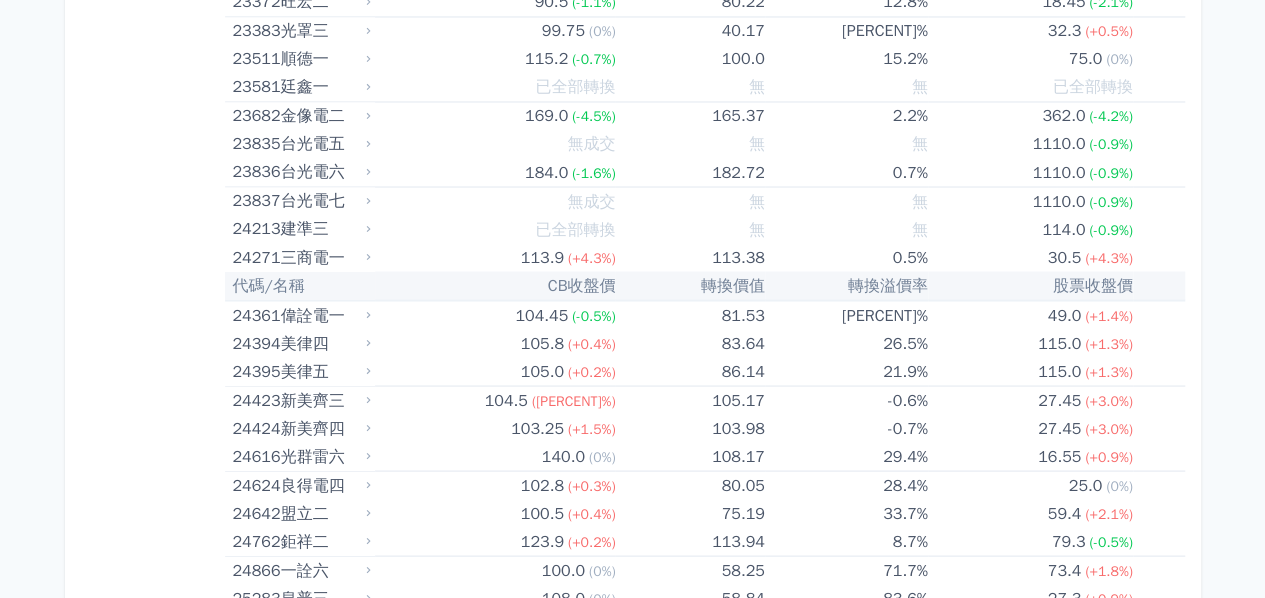scroll, scrollTop: 2614, scrollLeft: 0, axis: vertical 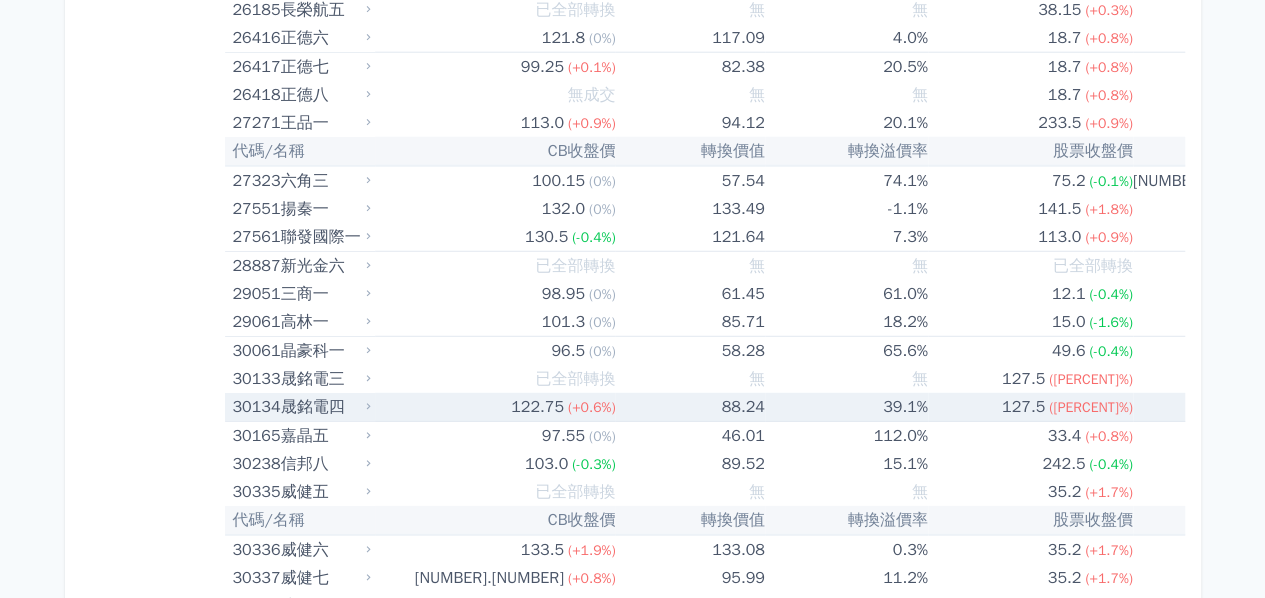 click on "晟銘電四" at bounding box center [324, 407] 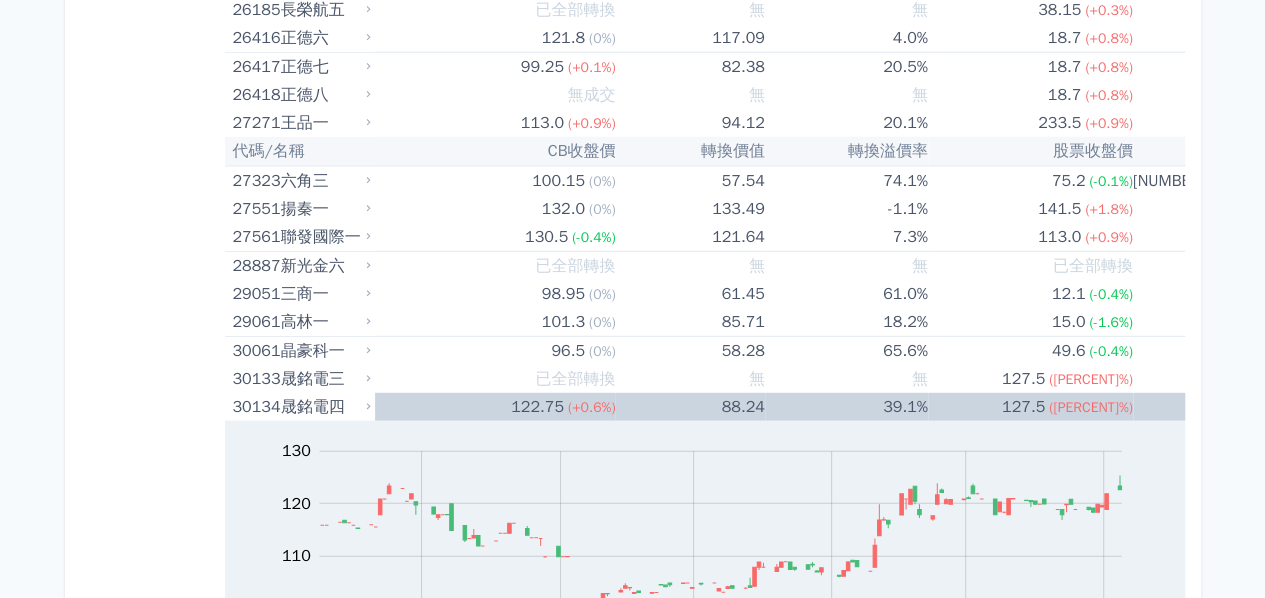 scroll, scrollTop: 2575, scrollLeft: 0, axis: vertical 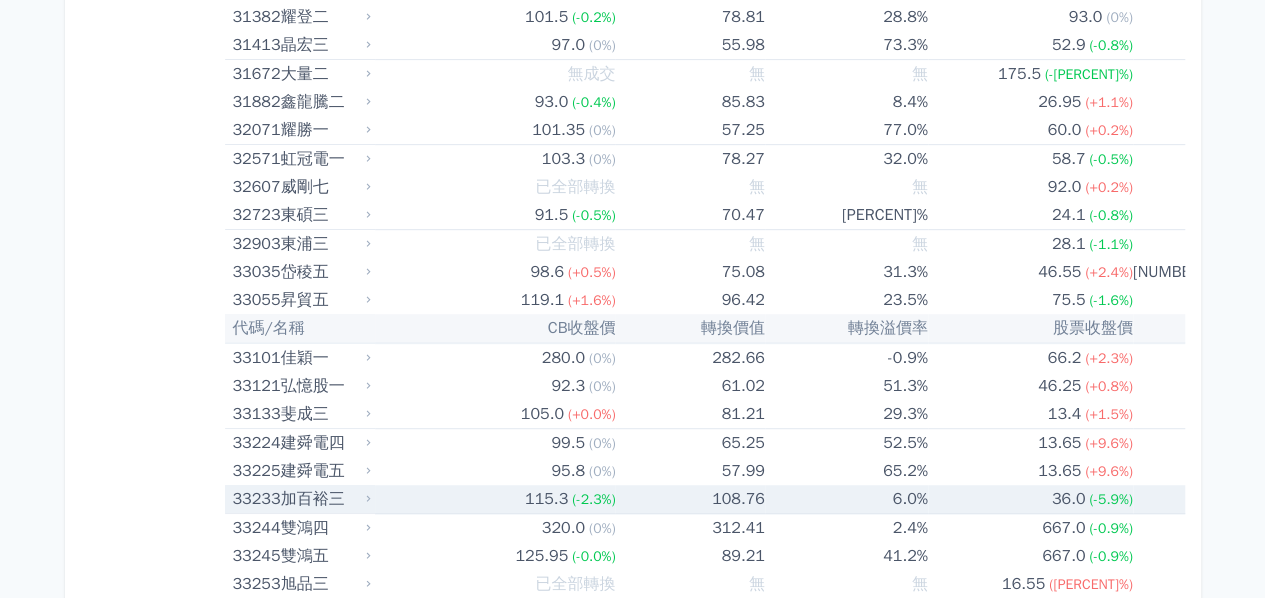click on "加百裕三" at bounding box center [324, 499] 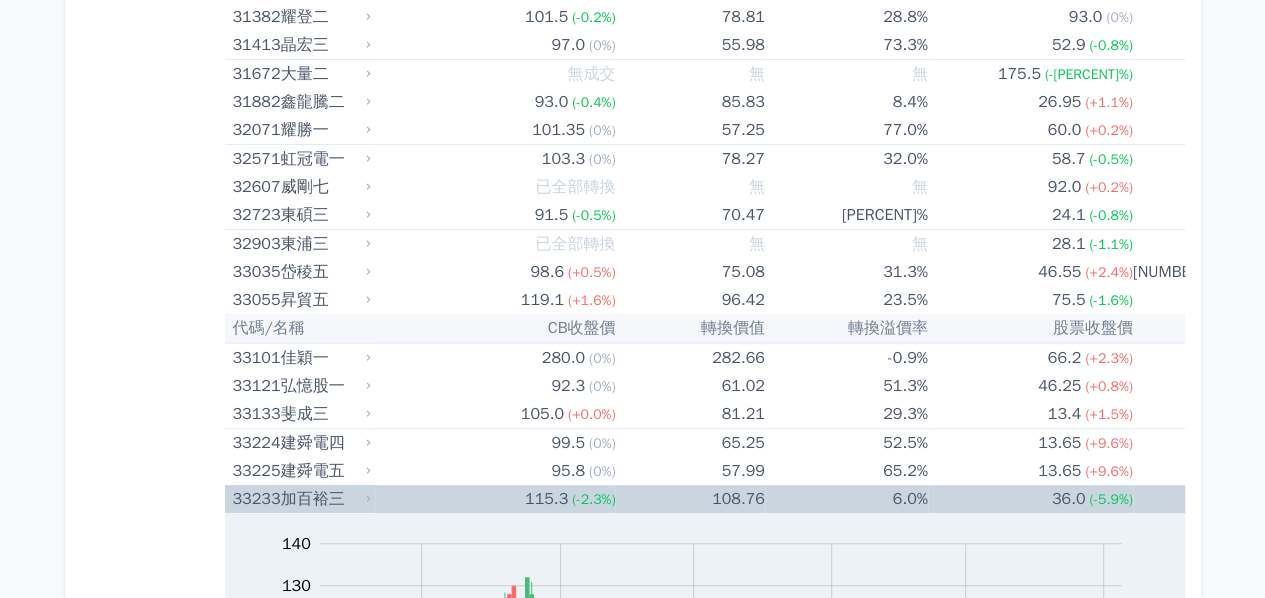 click on "加百裕三" at bounding box center [324, 499] 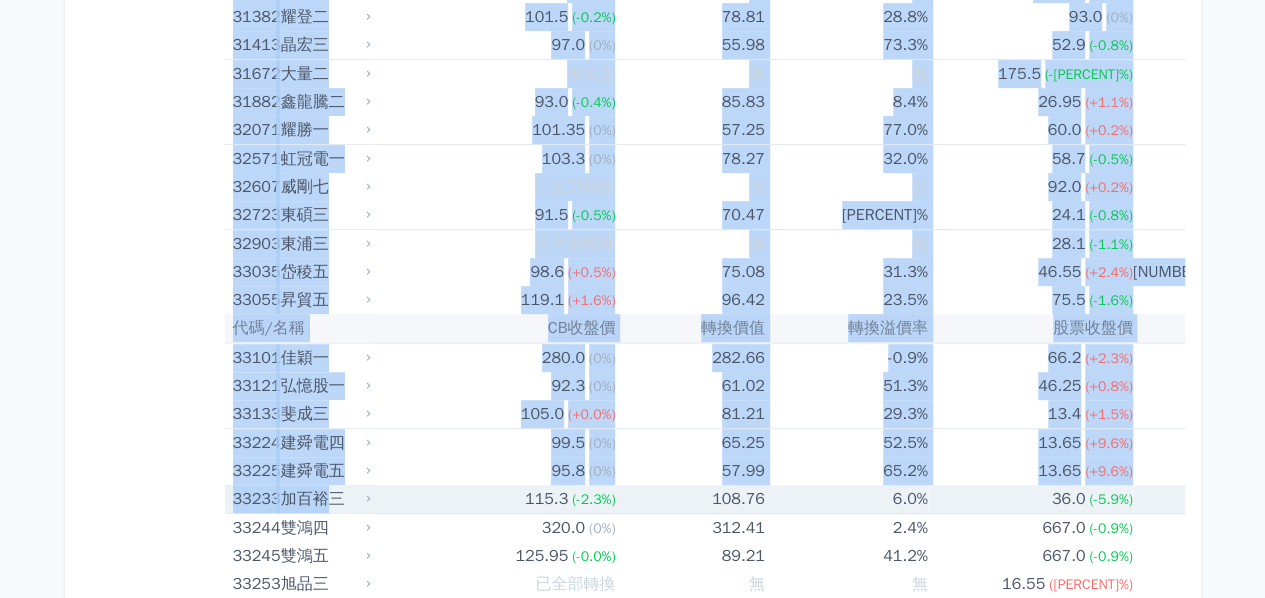 drag, startPoint x: 238, startPoint y: 490, endPoint x: 352, endPoint y: 486, distance: 114.07015 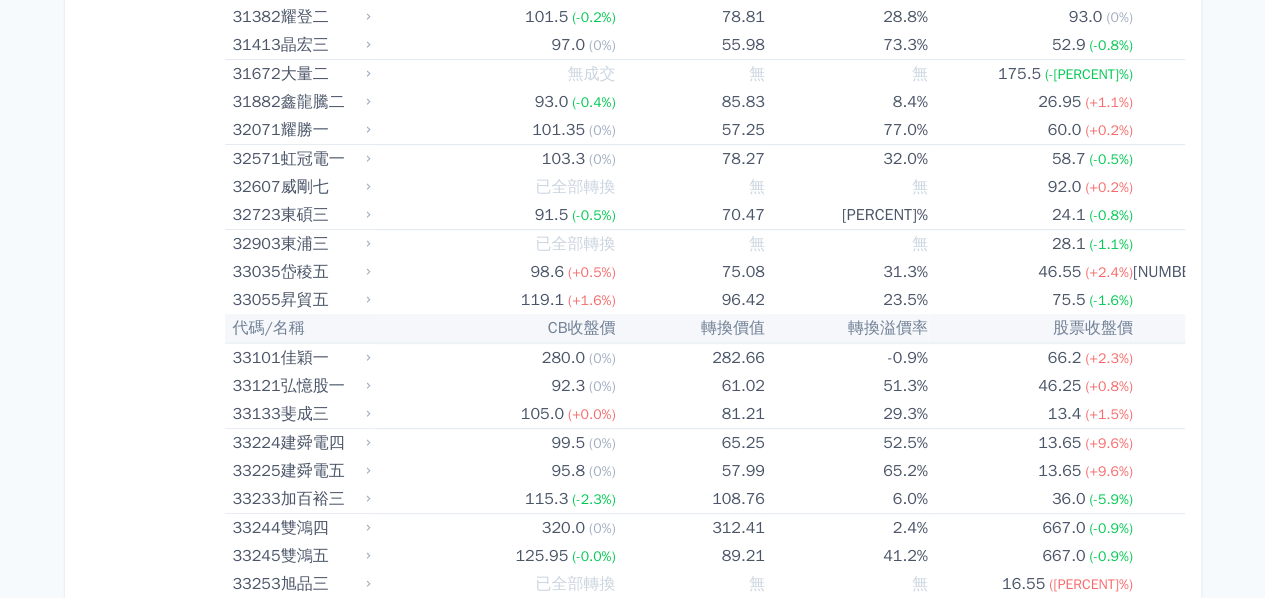 click on "代碼/名稱
11011
[TEXT]一" at bounding box center [633, 2343] 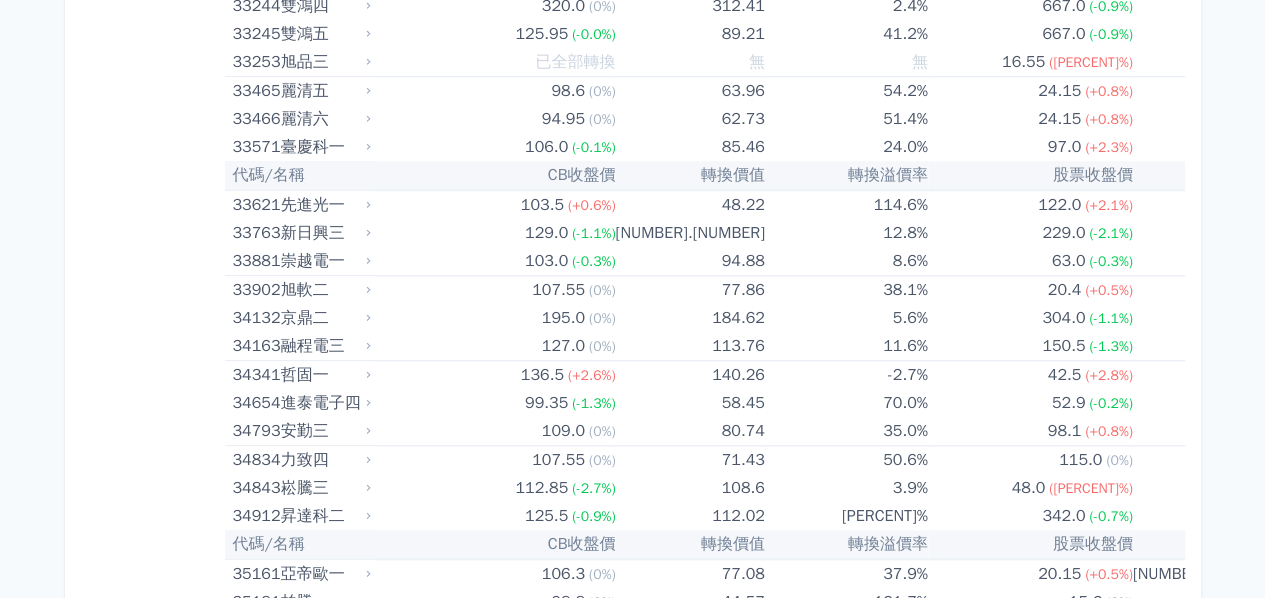 scroll, scrollTop: 5239, scrollLeft: 0, axis: vertical 